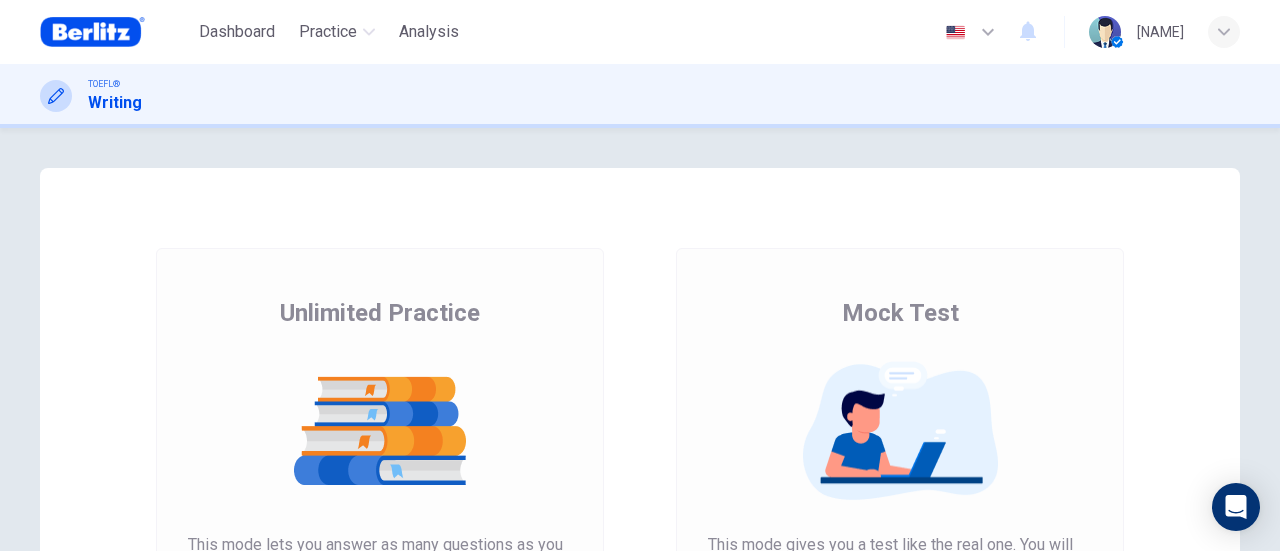scroll, scrollTop: 0, scrollLeft: 0, axis: both 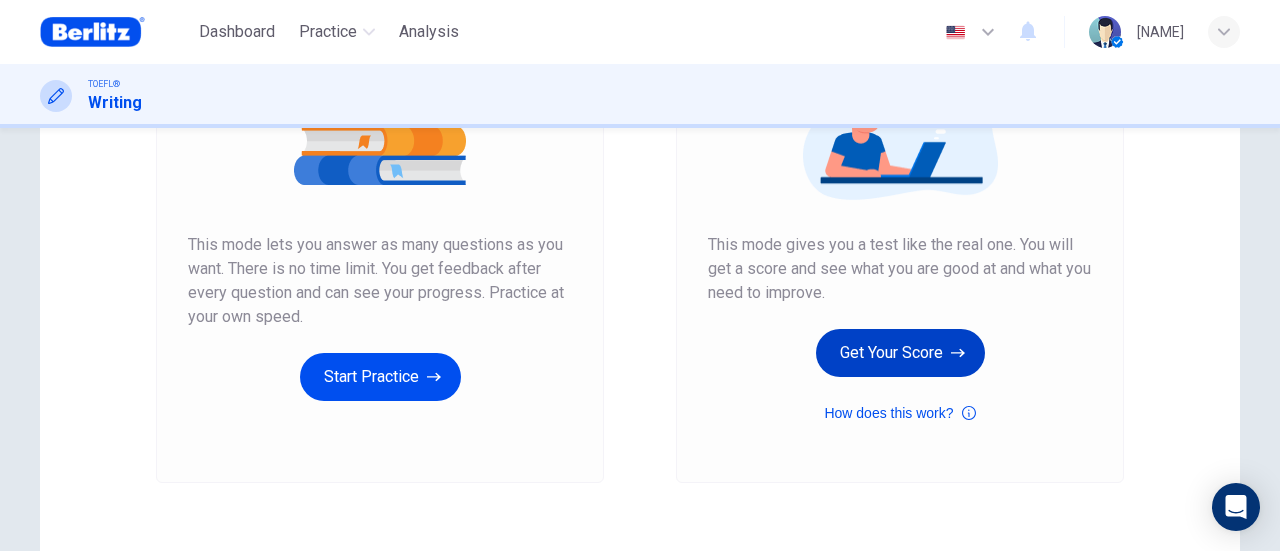click on "Get Your Score" at bounding box center (380, 377) 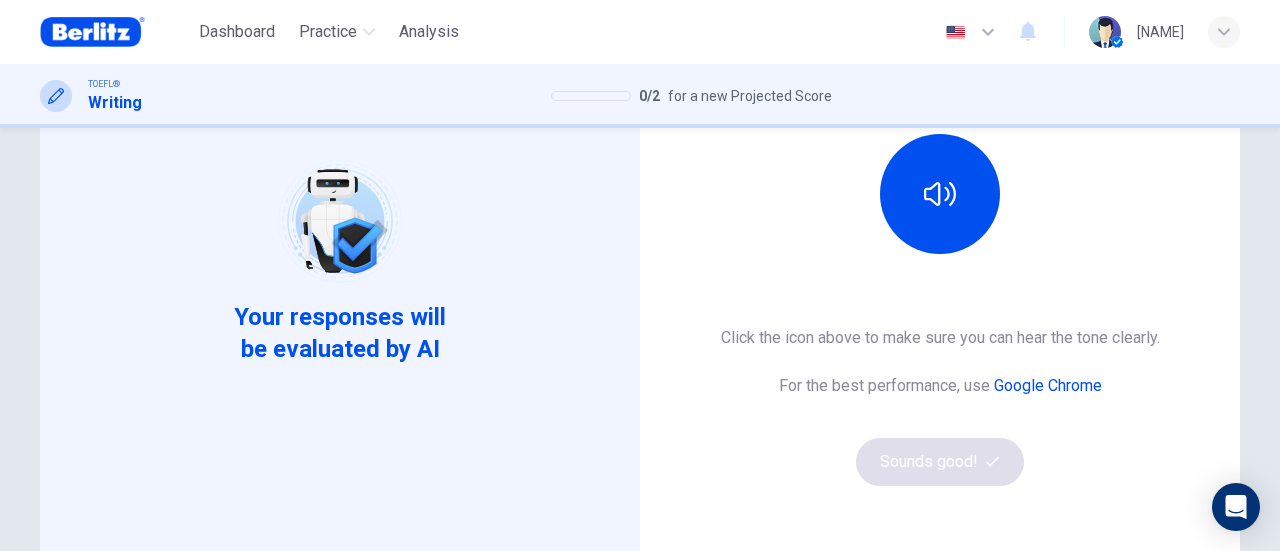 scroll, scrollTop: 300, scrollLeft: 0, axis: vertical 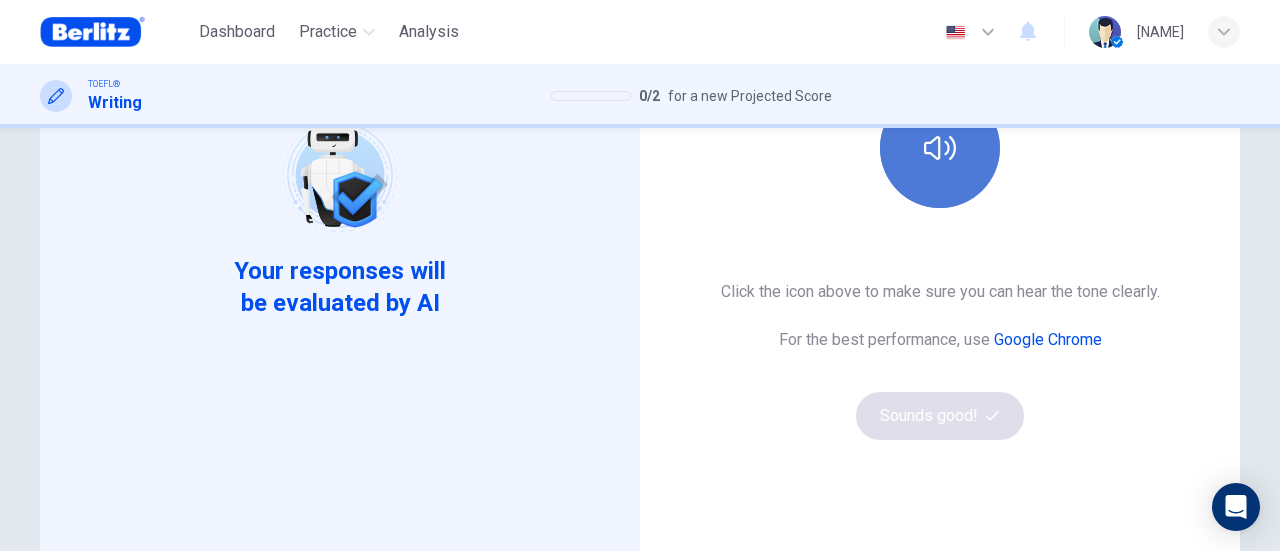 click at bounding box center (940, 148) 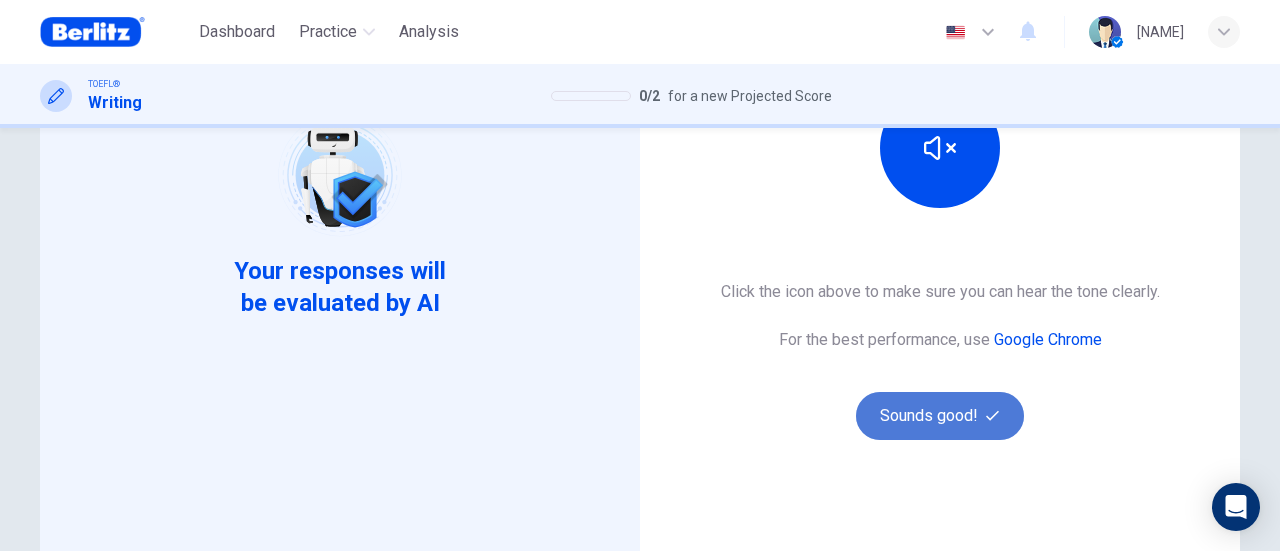 click on "Sounds good!" at bounding box center (940, 416) 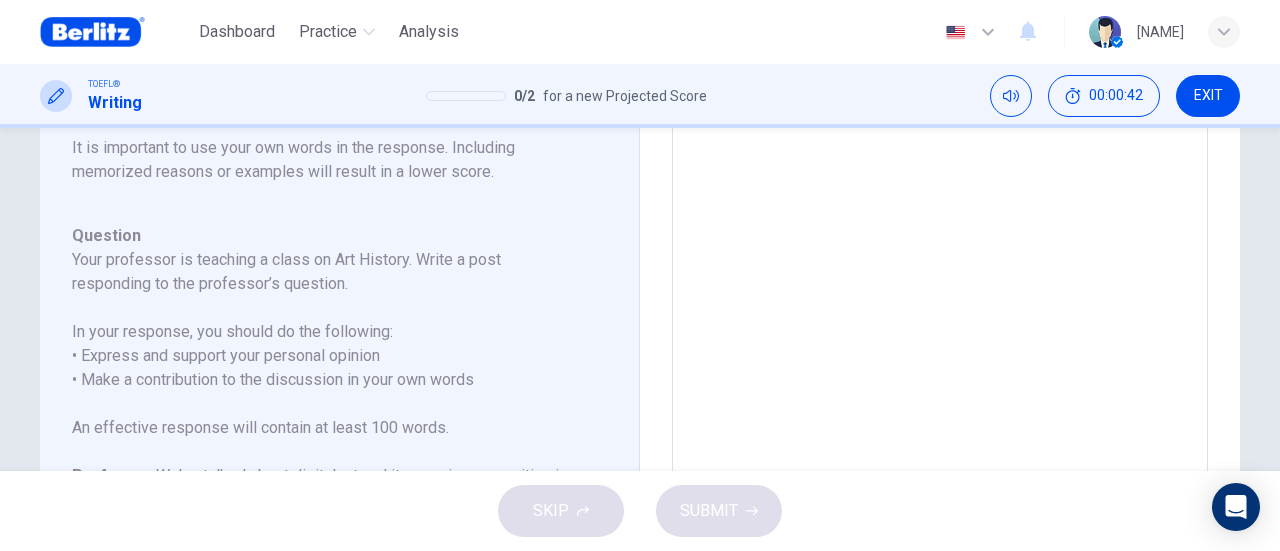 scroll, scrollTop: 22, scrollLeft: 0, axis: vertical 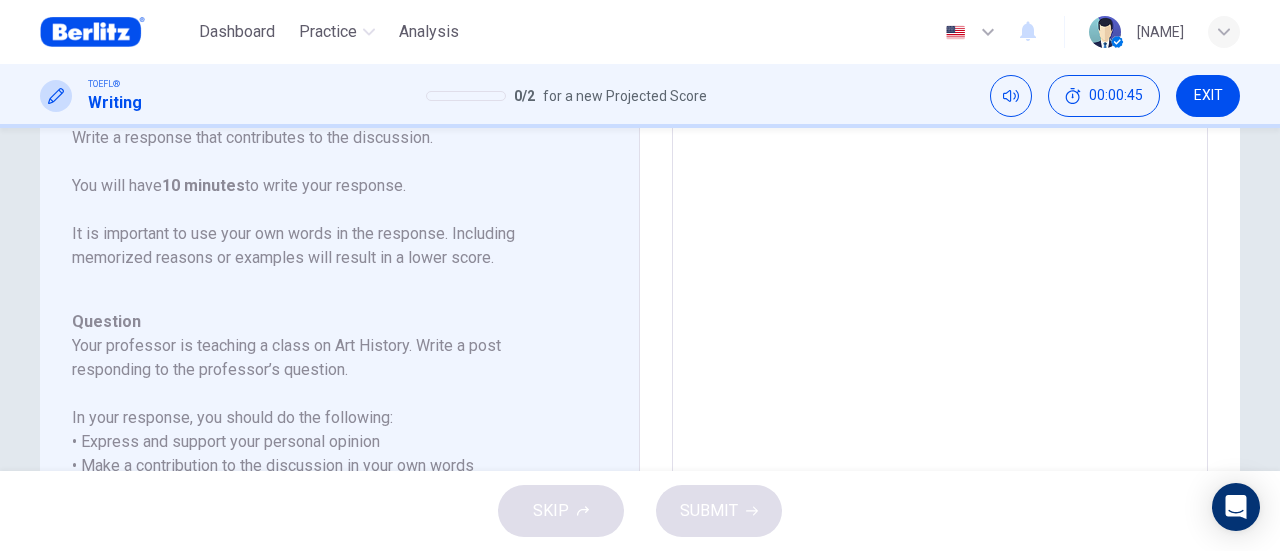 click at bounding box center (940, 272) 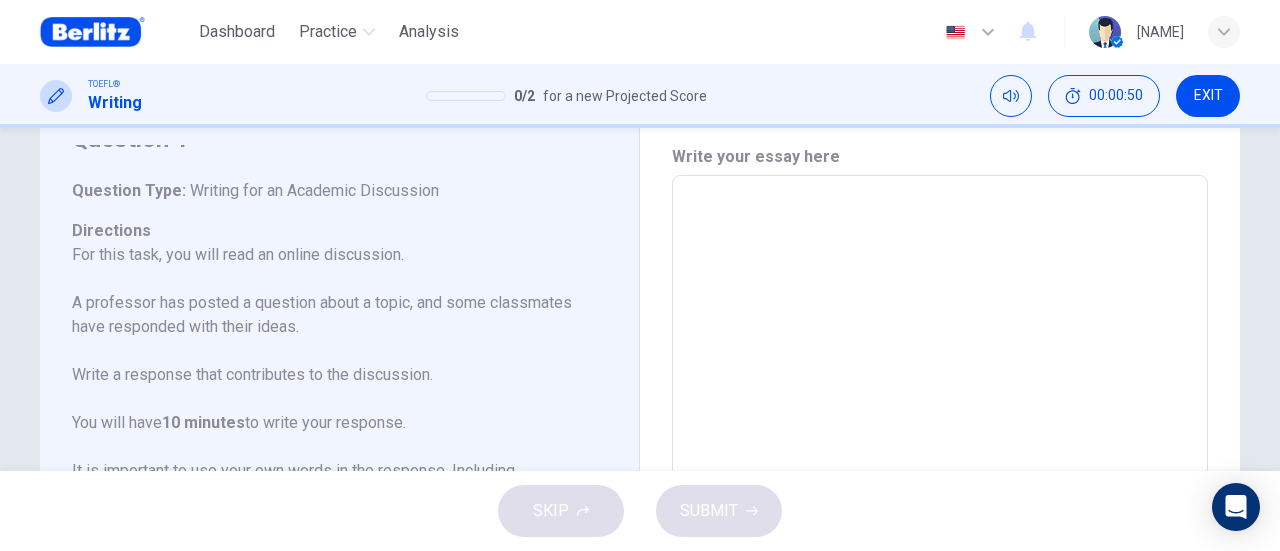 scroll, scrollTop: 0, scrollLeft: 0, axis: both 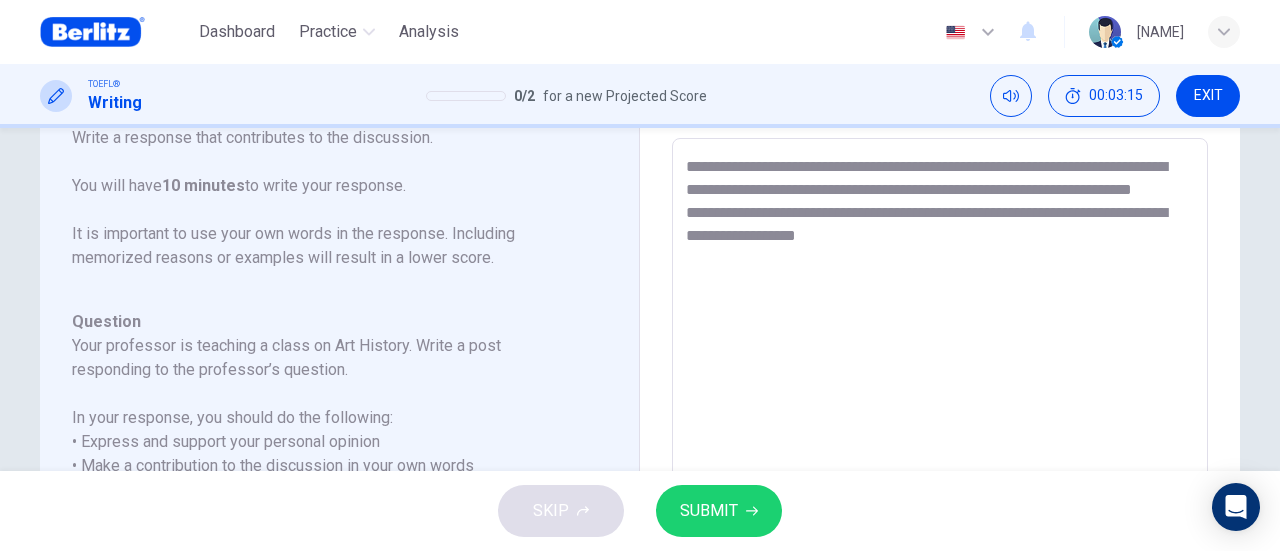 click on "**********" at bounding box center (940, 472) 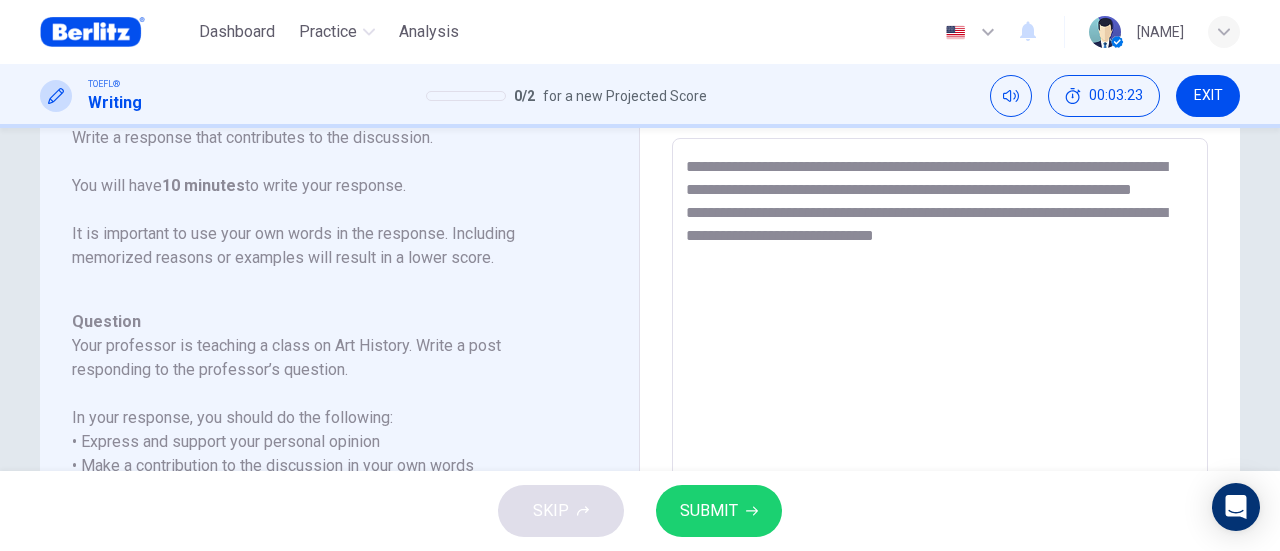 click on "**********" at bounding box center (940, 472) 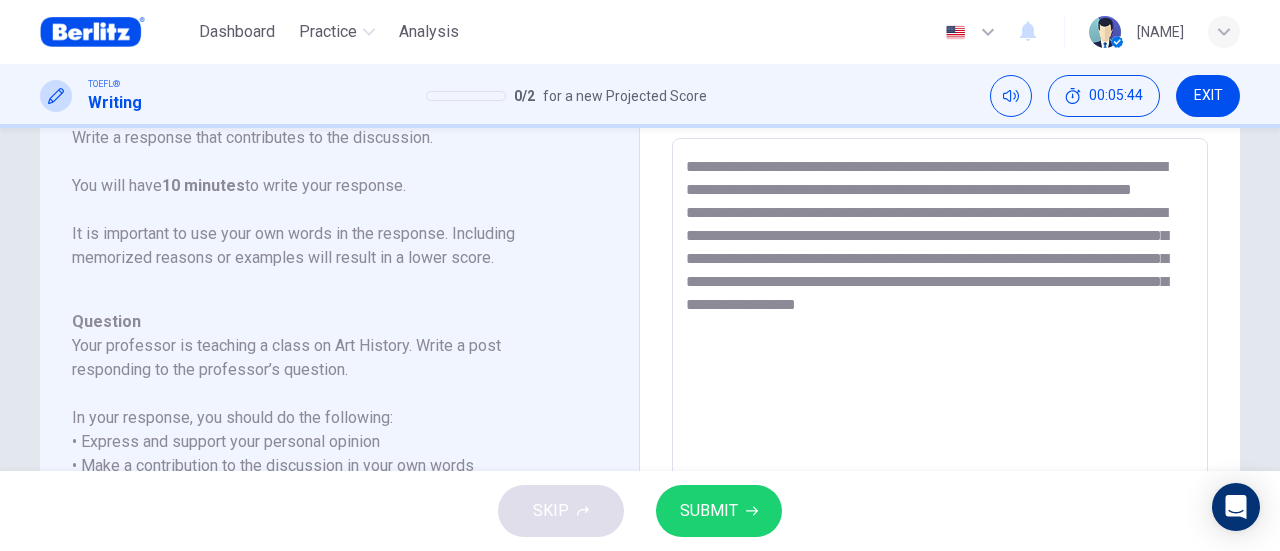 click on "**********" at bounding box center [940, 472] 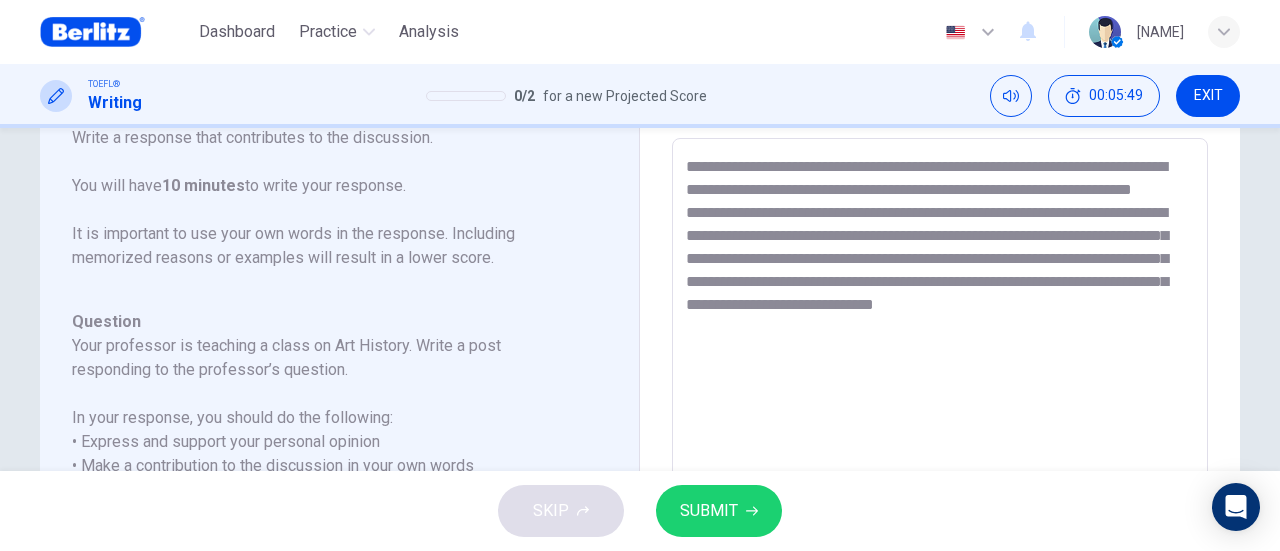 click on "**********" at bounding box center (940, 472) 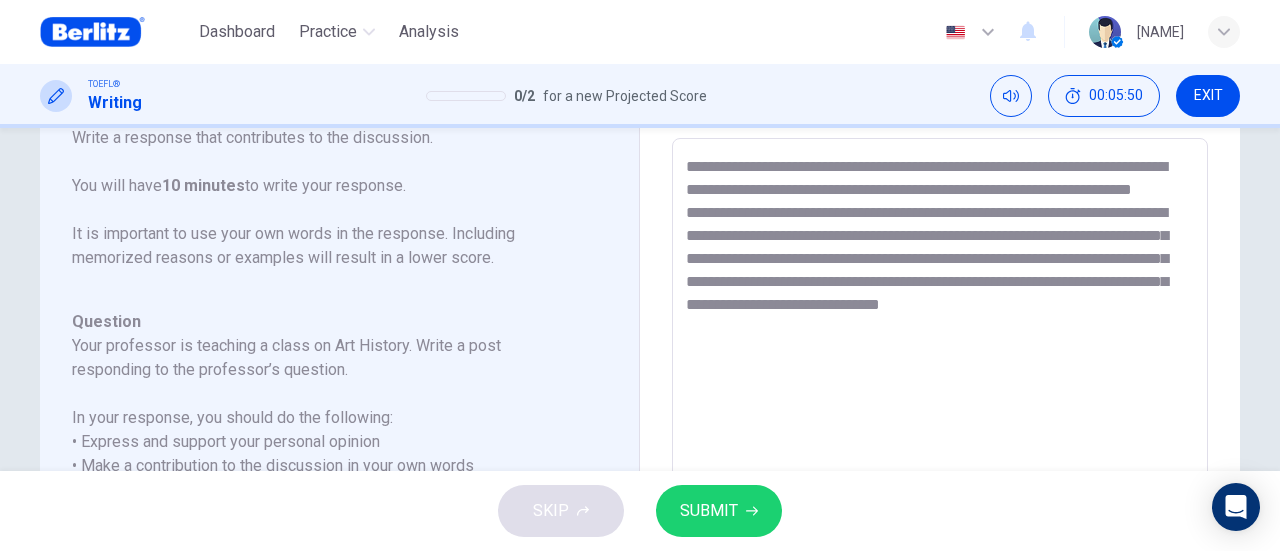 click on "**********" at bounding box center [940, 472] 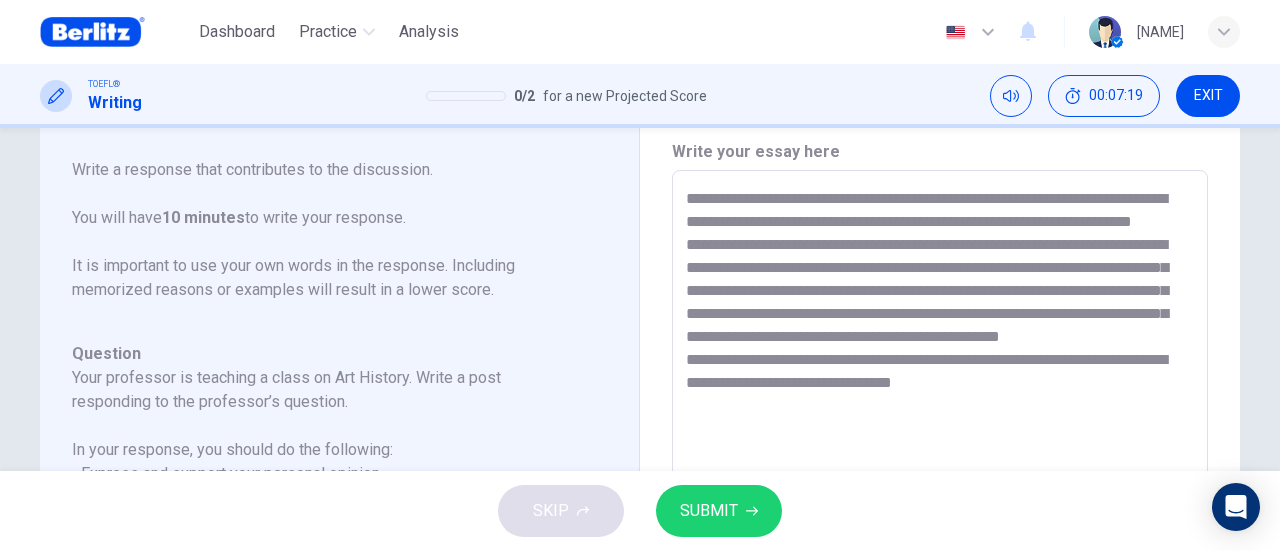 scroll, scrollTop: 100, scrollLeft: 0, axis: vertical 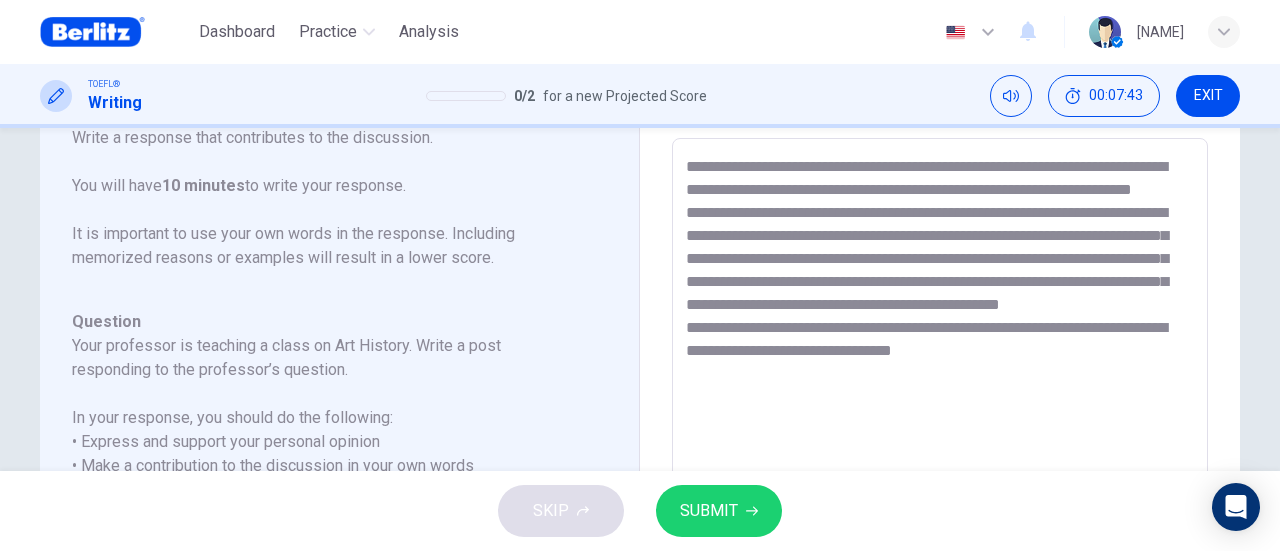 drag, startPoint x: 1023, startPoint y: 189, endPoint x: 1056, endPoint y: 211, distance: 39.661064 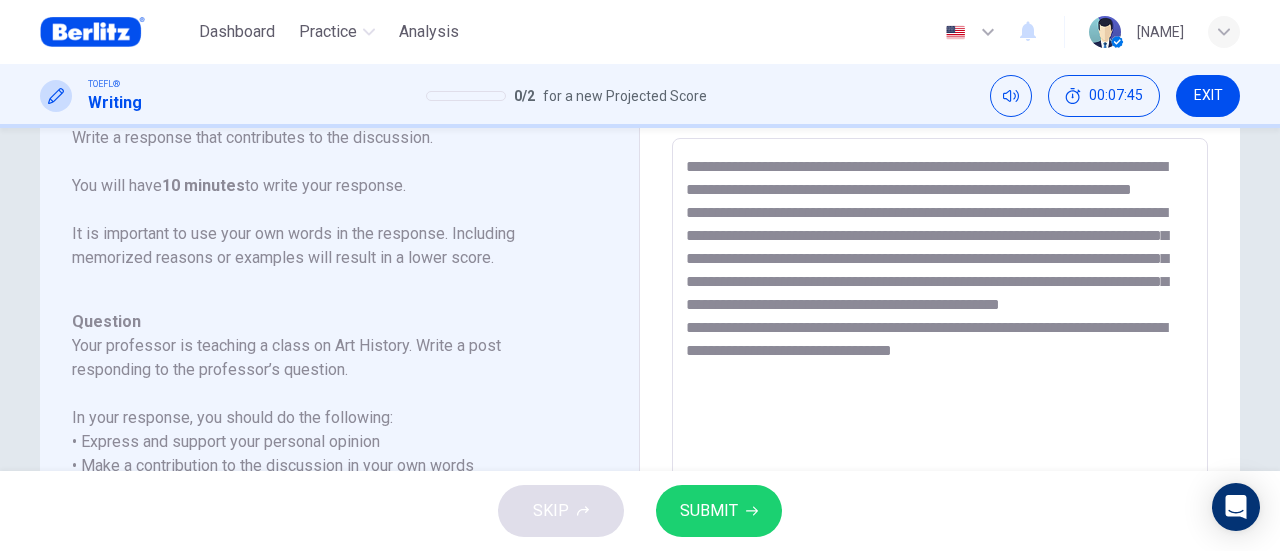click on "**********" at bounding box center (940, 472) 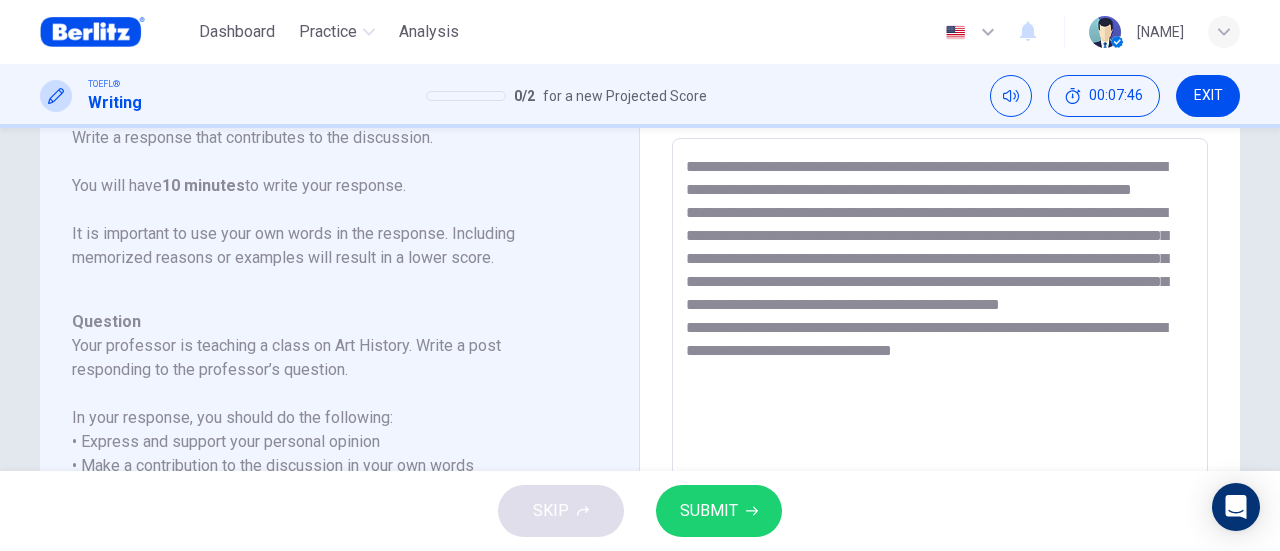 click on "**********" at bounding box center [940, 472] 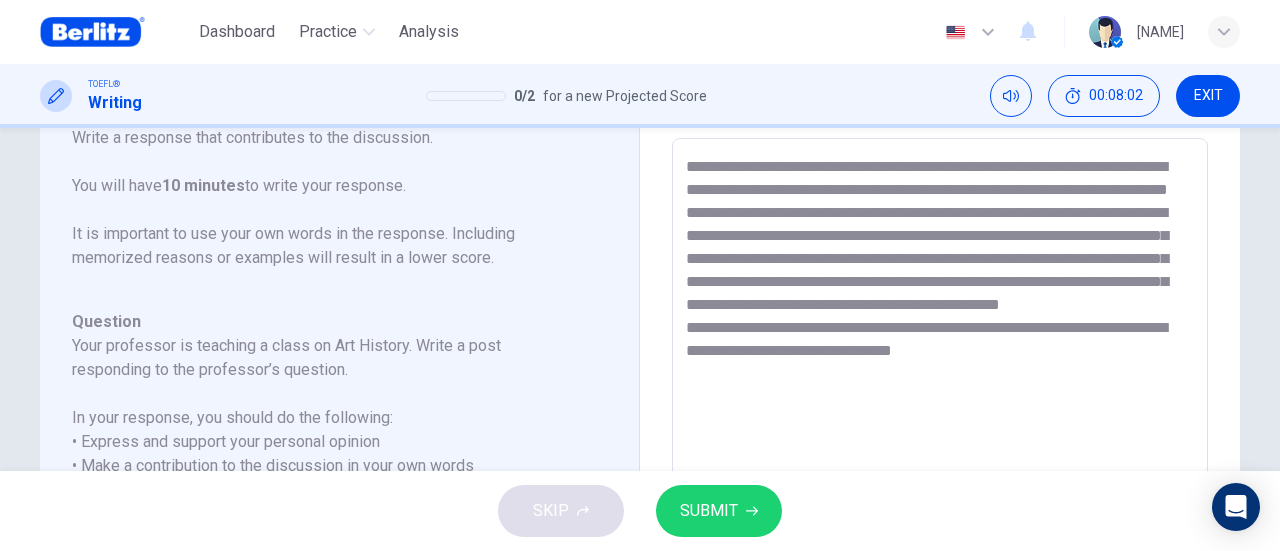 drag, startPoint x: 836, startPoint y: 262, endPoint x: 816, endPoint y: 263, distance: 20.024984 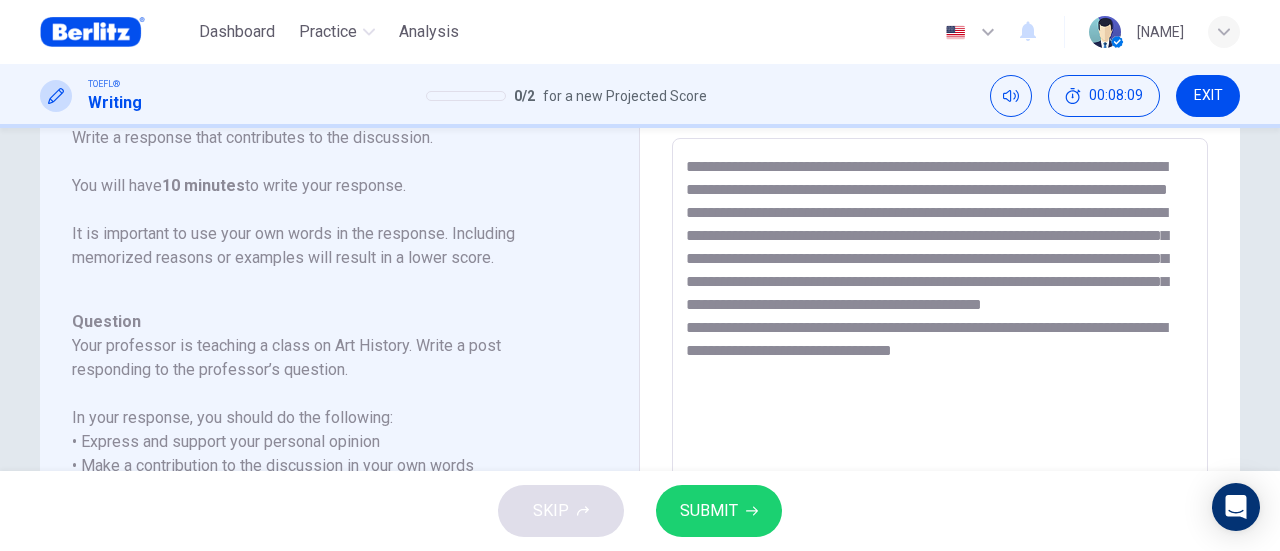 click on "**********" at bounding box center (940, 472) 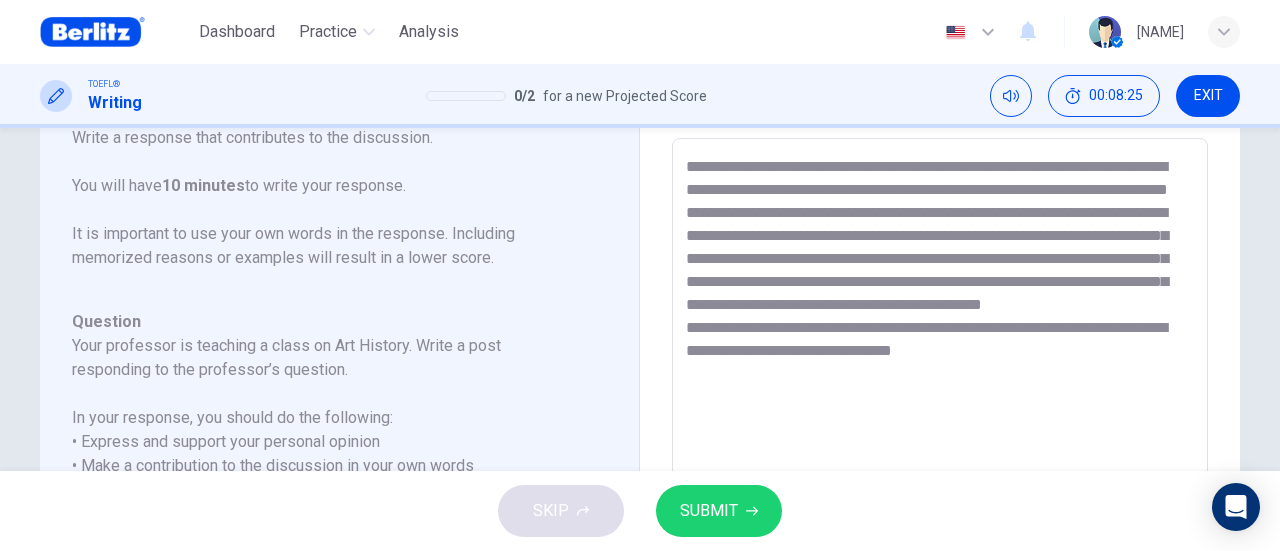 click on "**********" at bounding box center [940, 472] 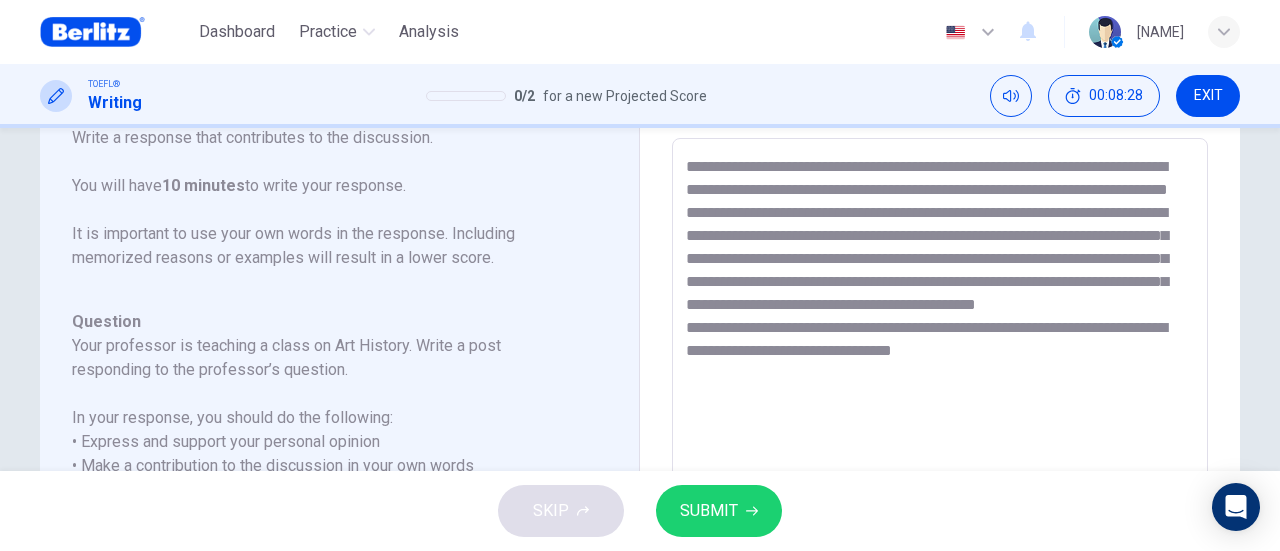 click on "**********" at bounding box center (940, 472) 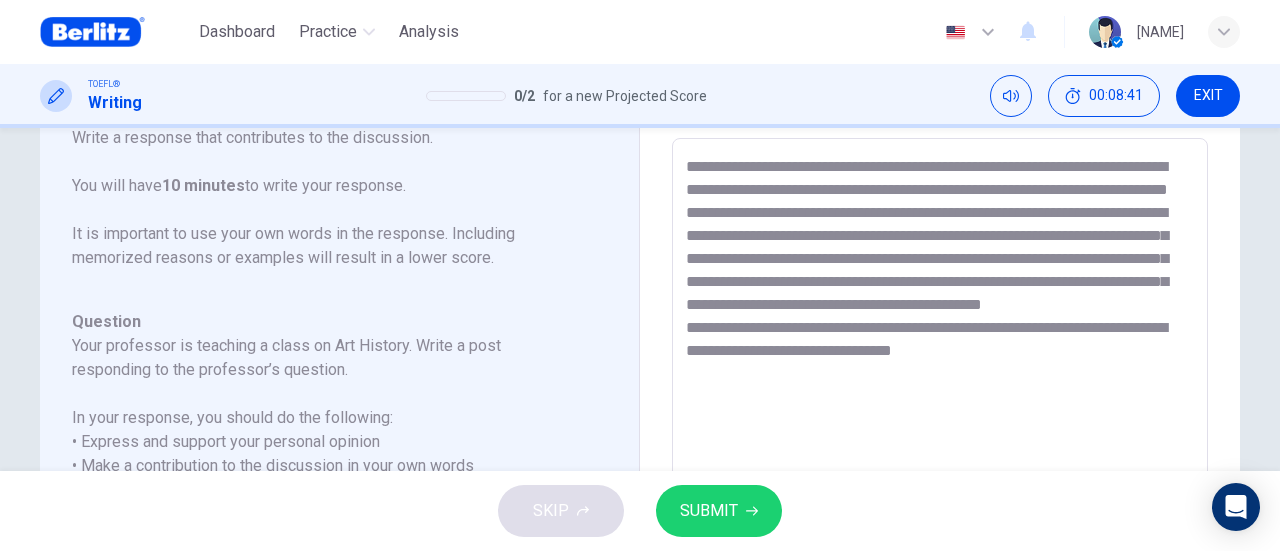 click on "**********" at bounding box center [940, 472] 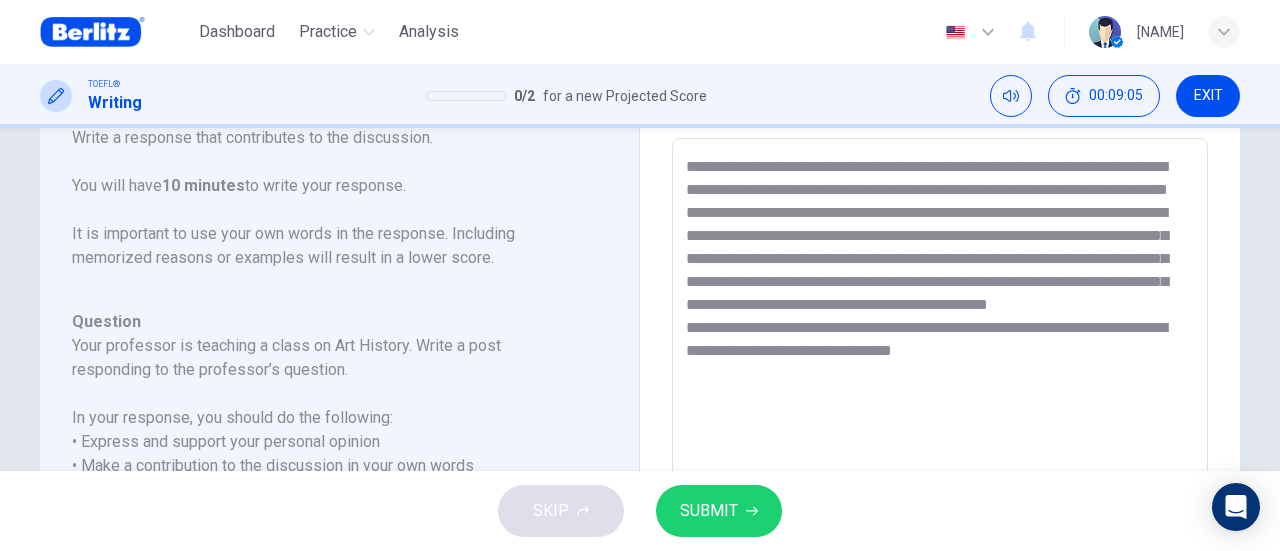 click on "**********" at bounding box center [940, 472] 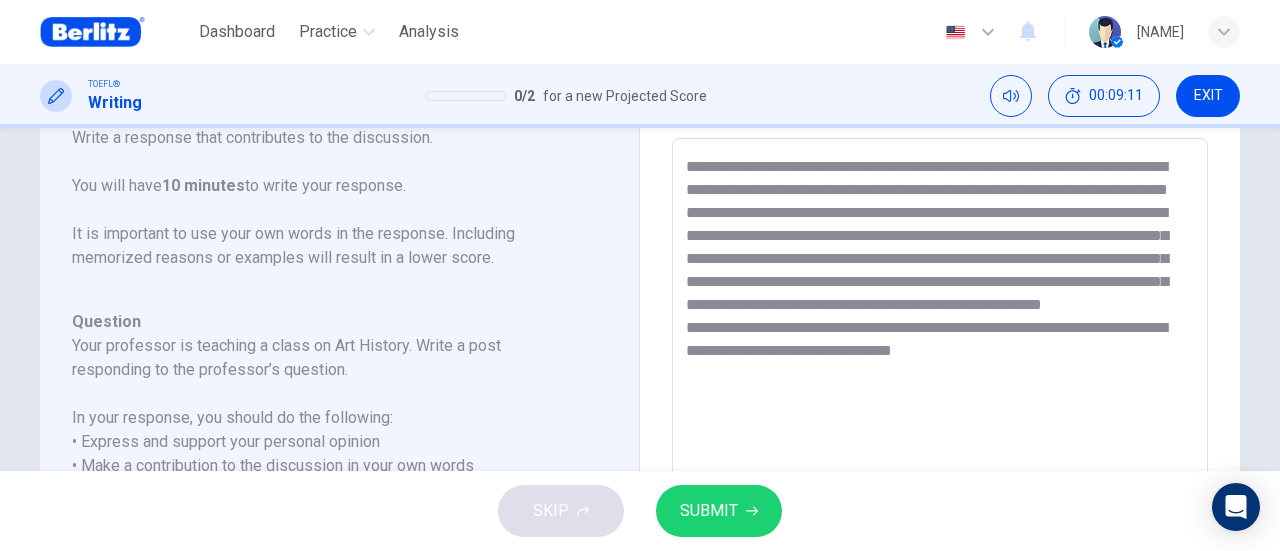 click on "**********" at bounding box center [940, 472] 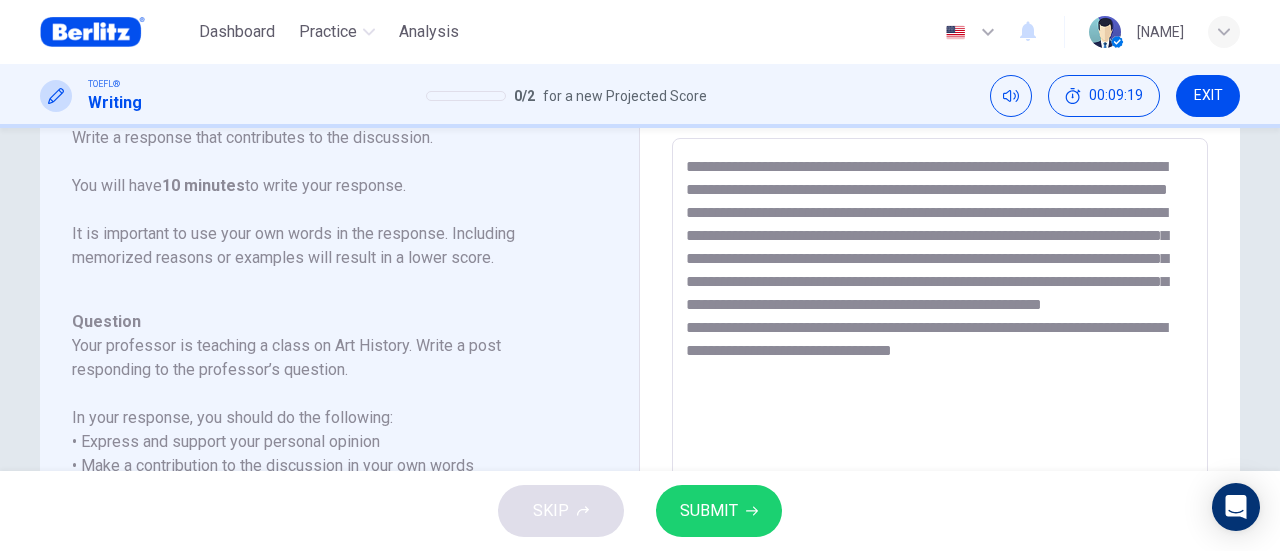 drag, startPoint x: 995, startPoint y: 305, endPoint x: 941, endPoint y: 310, distance: 54.230988 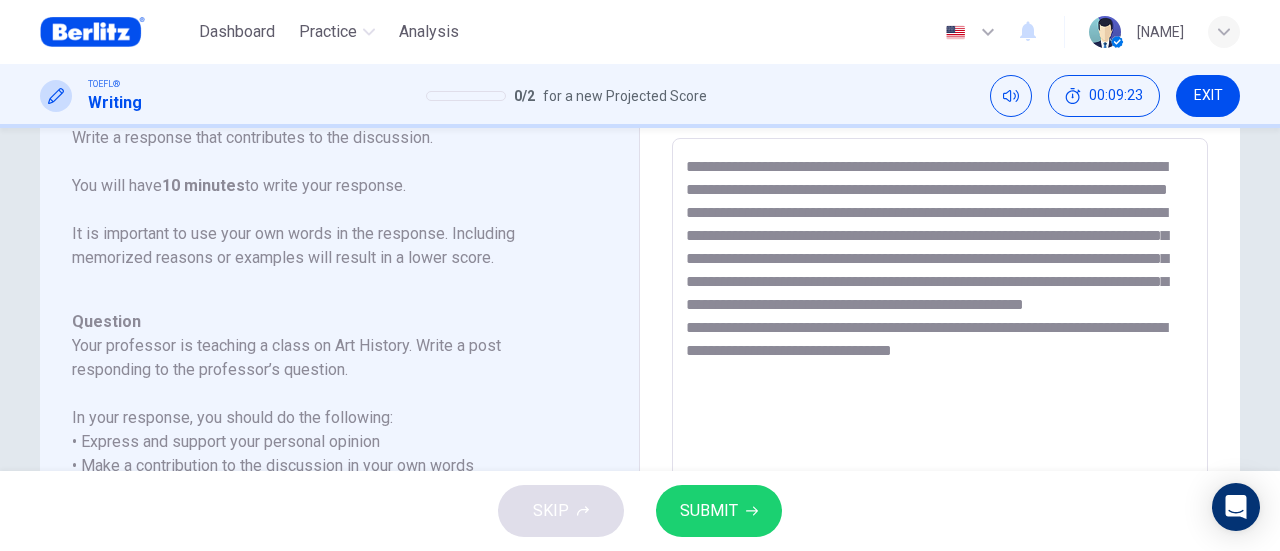drag, startPoint x: 1006, startPoint y: 301, endPoint x: 1022, endPoint y: 320, distance: 24.839485 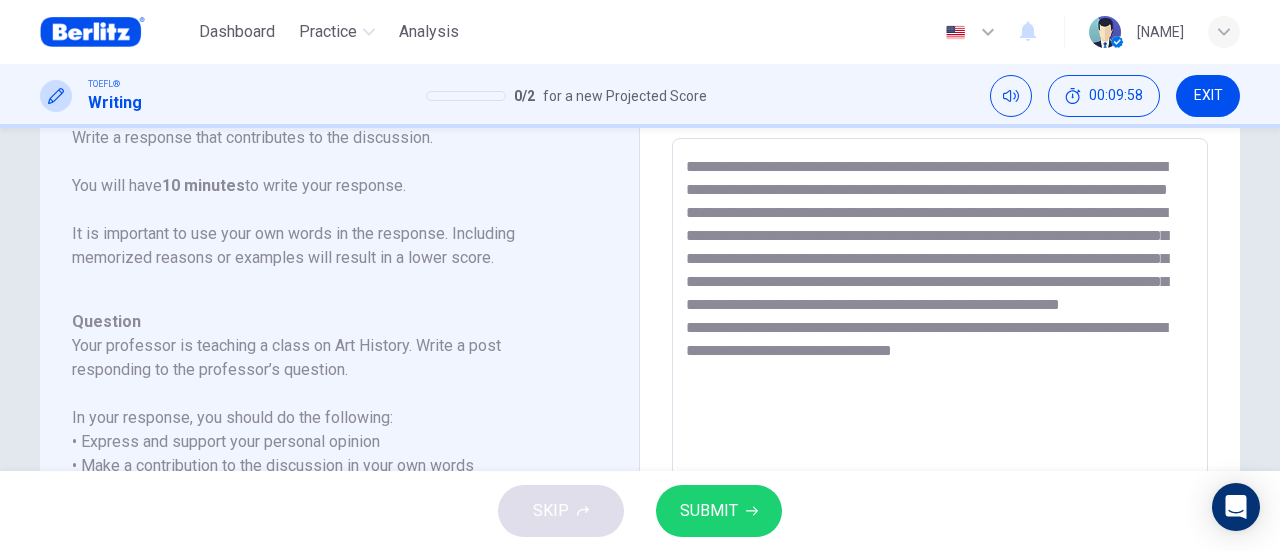 drag, startPoint x: 922, startPoint y: 399, endPoint x: 910, endPoint y: 403, distance: 12.649111 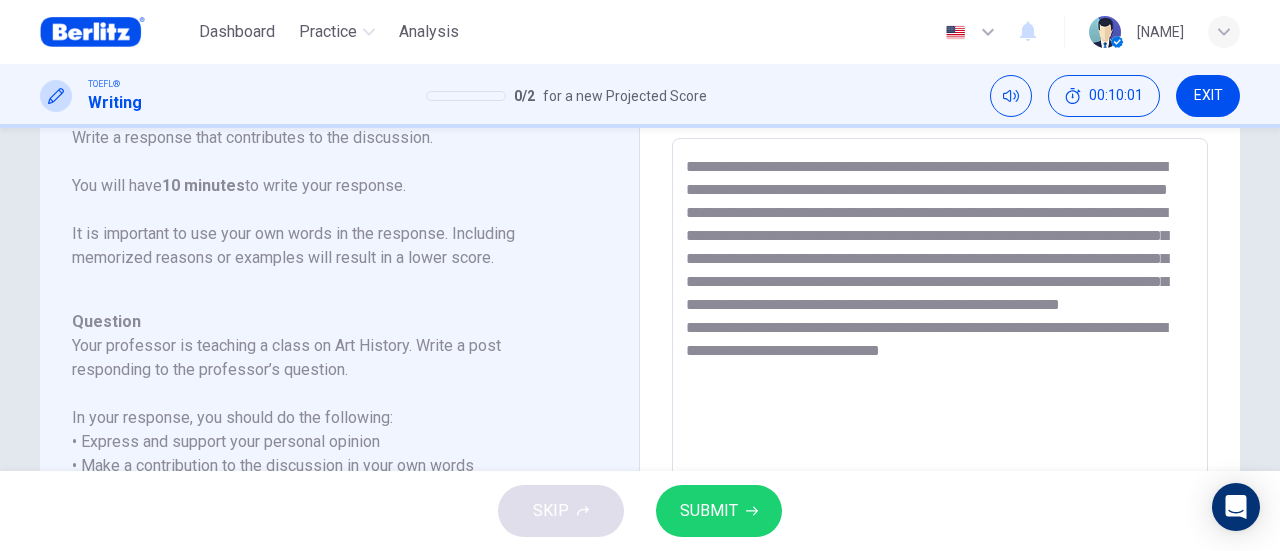 type on "**********" 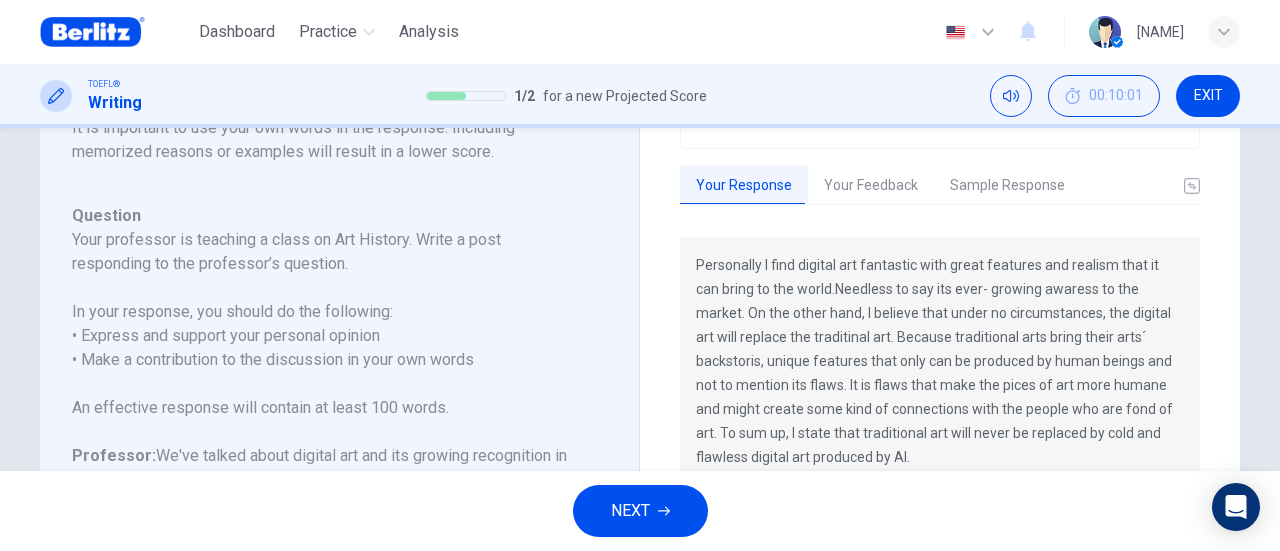 scroll, scrollTop: 200, scrollLeft: 0, axis: vertical 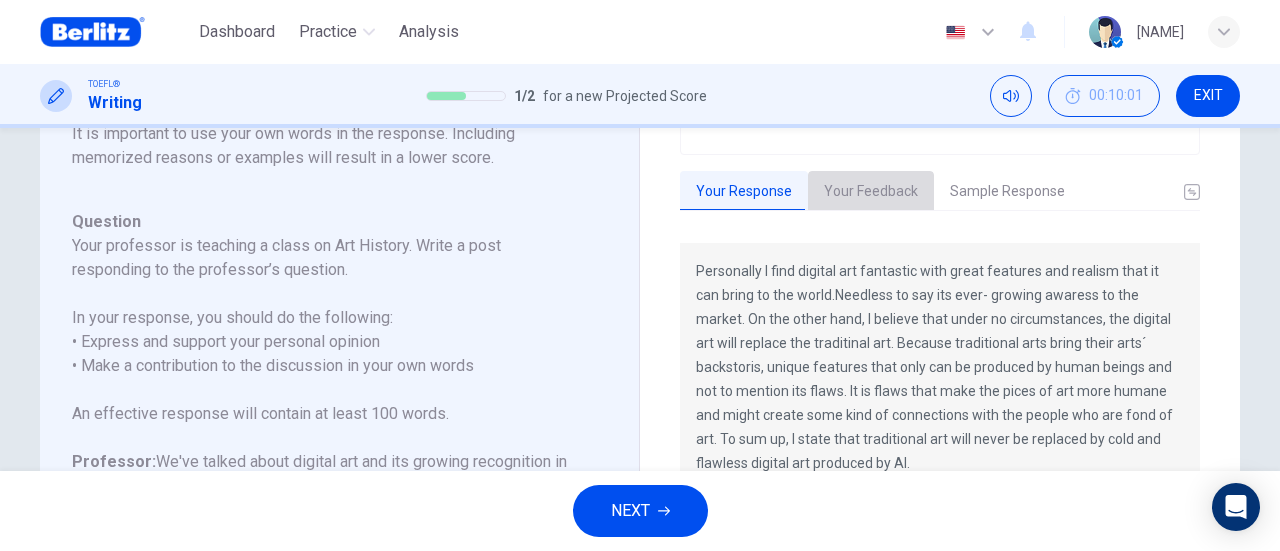 click on "Your Feedback" at bounding box center (871, 192) 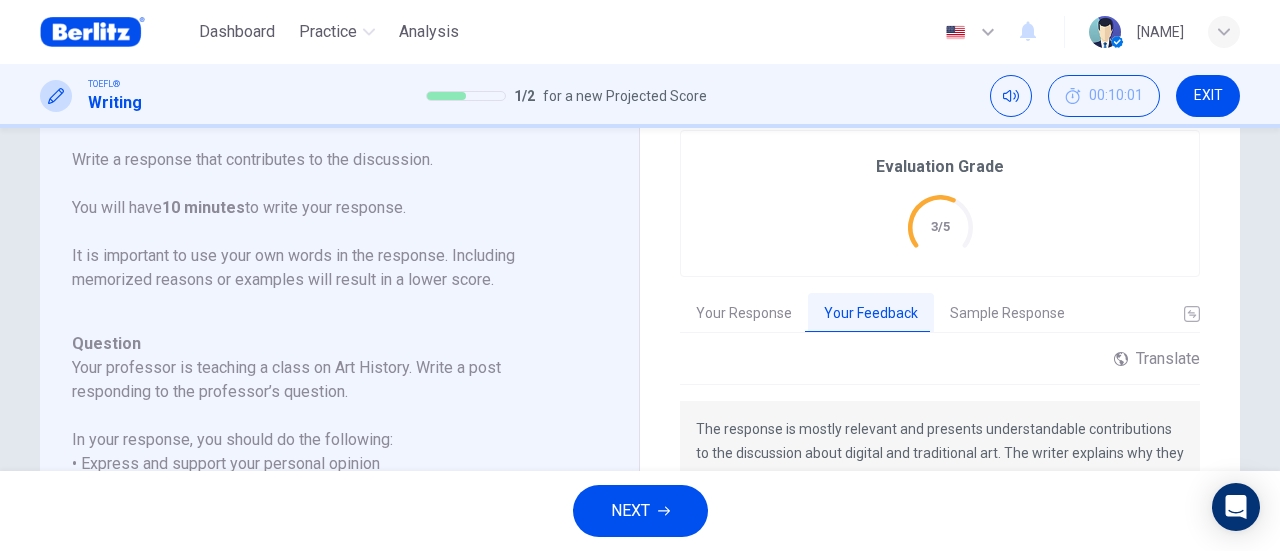 scroll, scrollTop: 200, scrollLeft: 0, axis: vertical 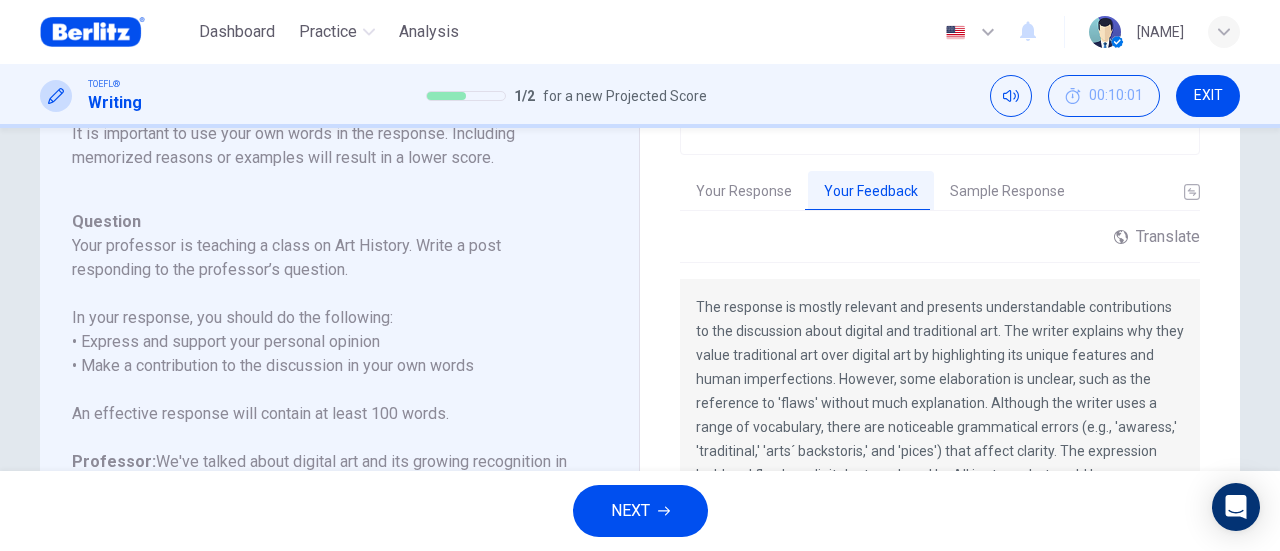 click on "Sample Response" at bounding box center (1007, 192) 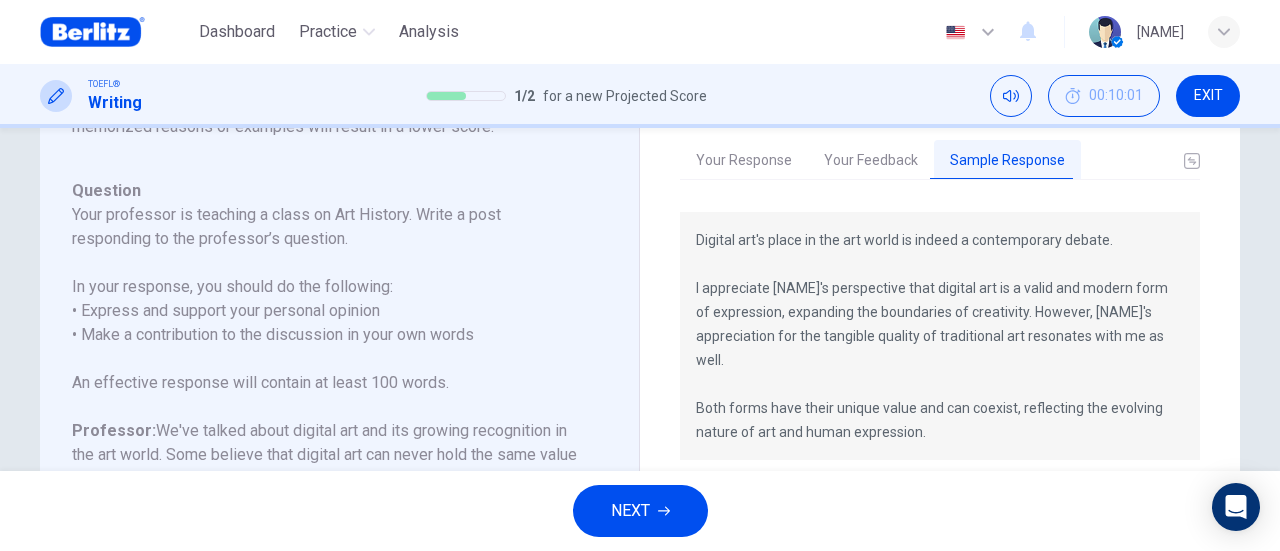 scroll, scrollTop: 200, scrollLeft: 0, axis: vertical 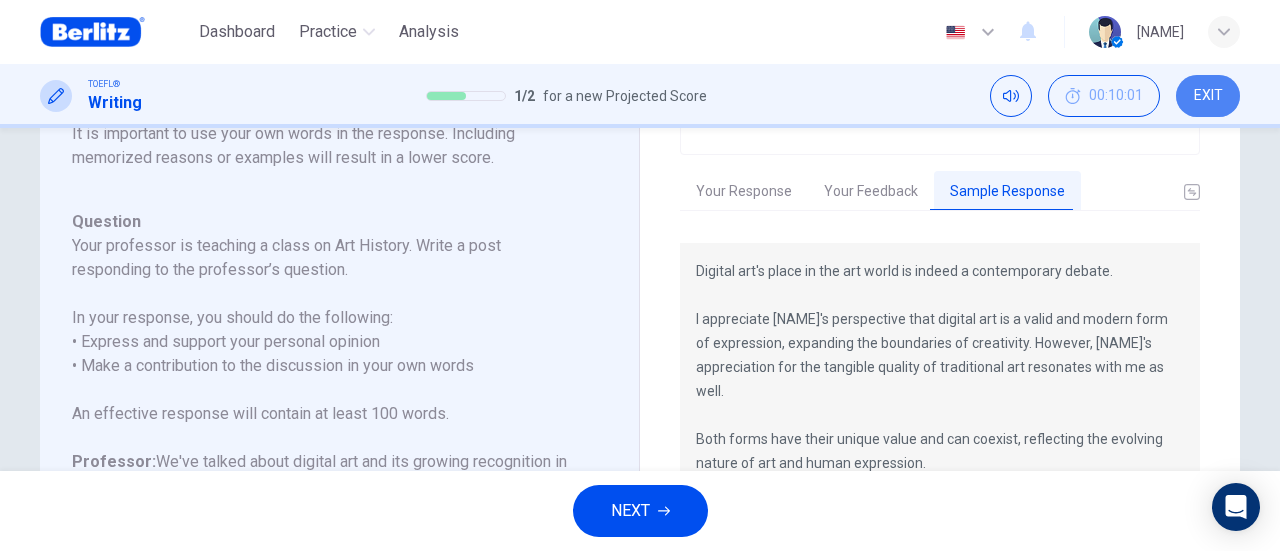 click on "EXIT" at bounding box center (1208, 96) 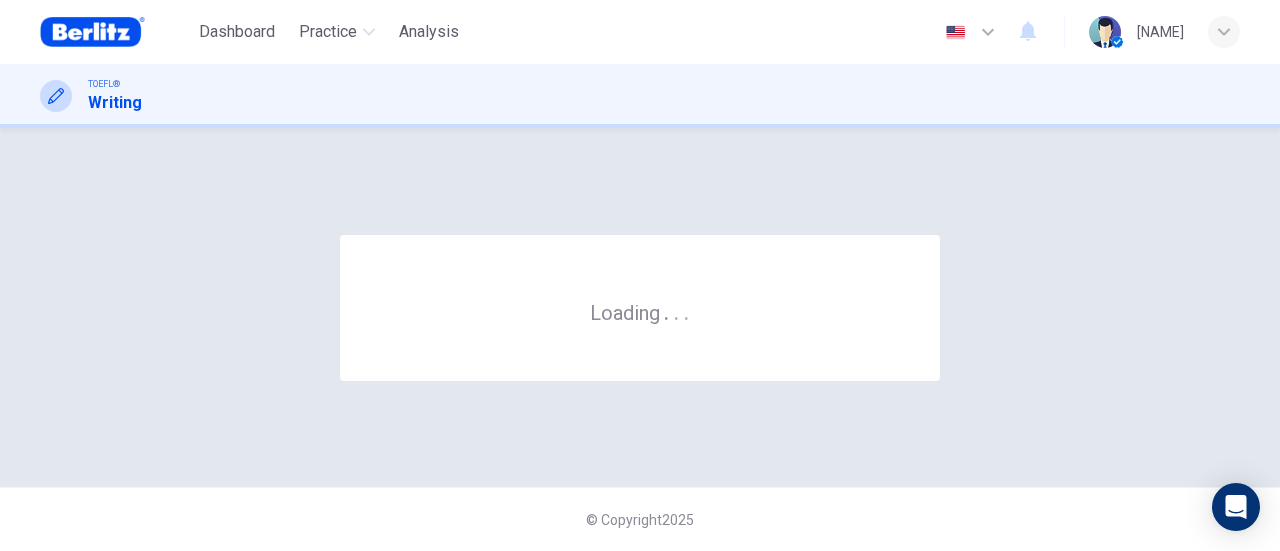 scroll, scrollTop: 0, scrollLeft: 0, axis: both 